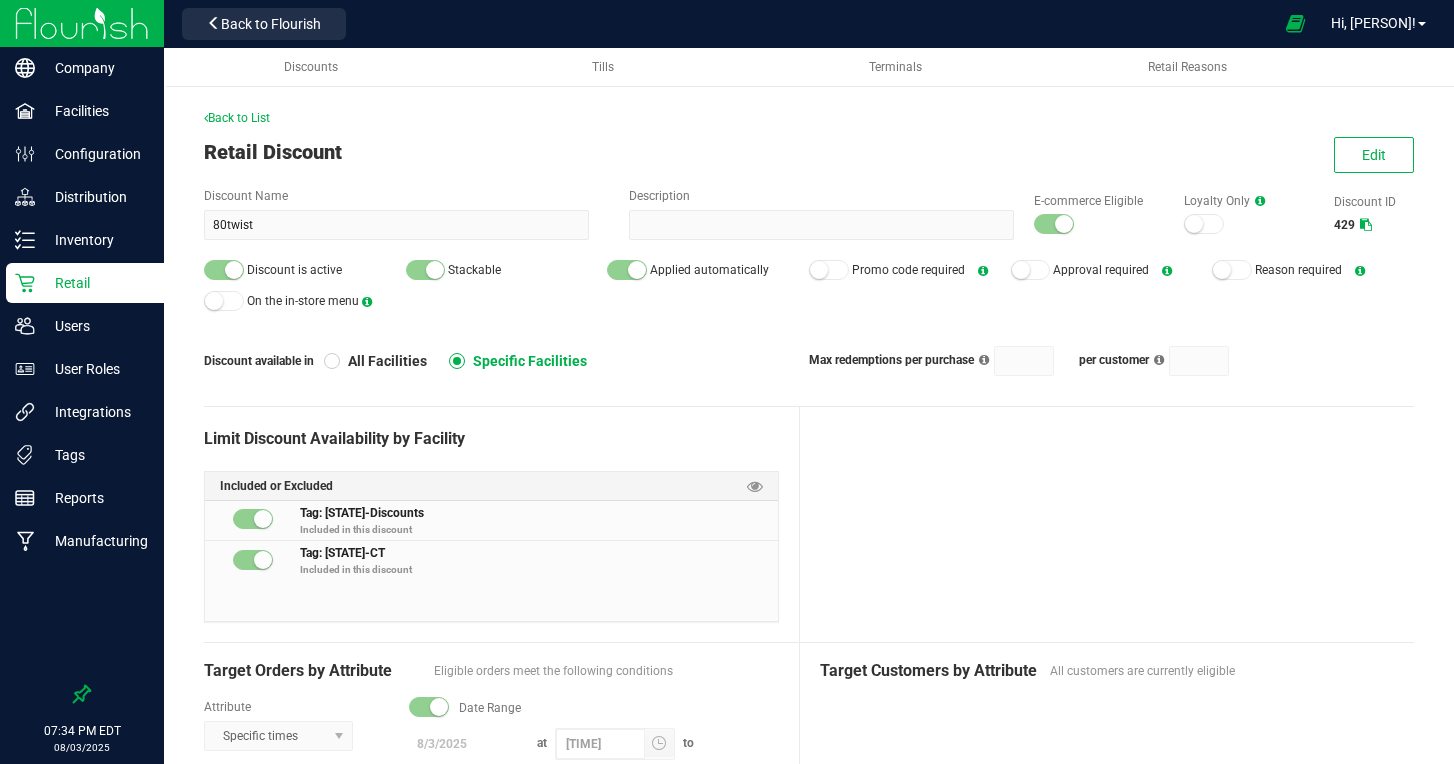 scroll, scrollTop: 0, scrollLeft: 0, axis: both 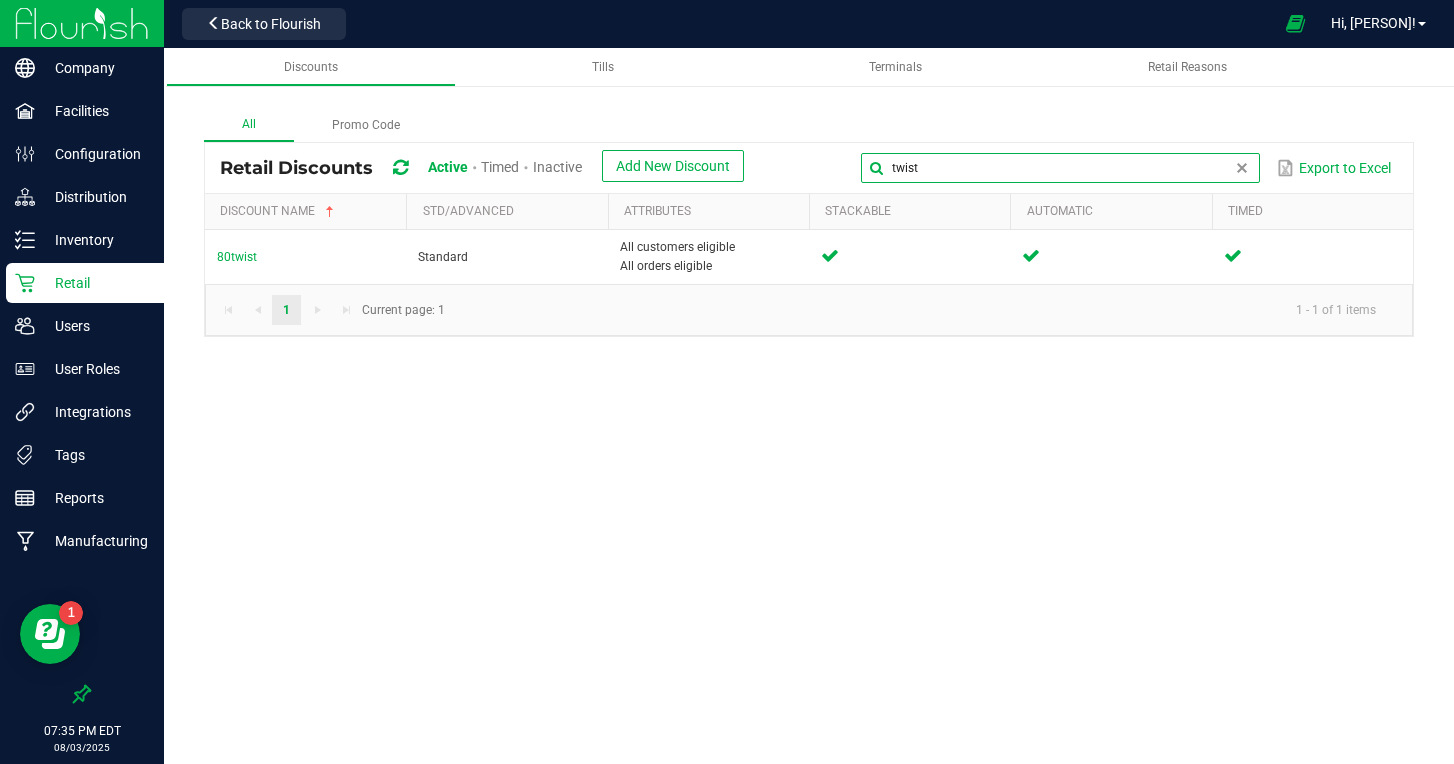 drag, startPoint x: 1245, startPoint y: 172, endPoint x: 862, endPoint y: 153, distance: 383.47098 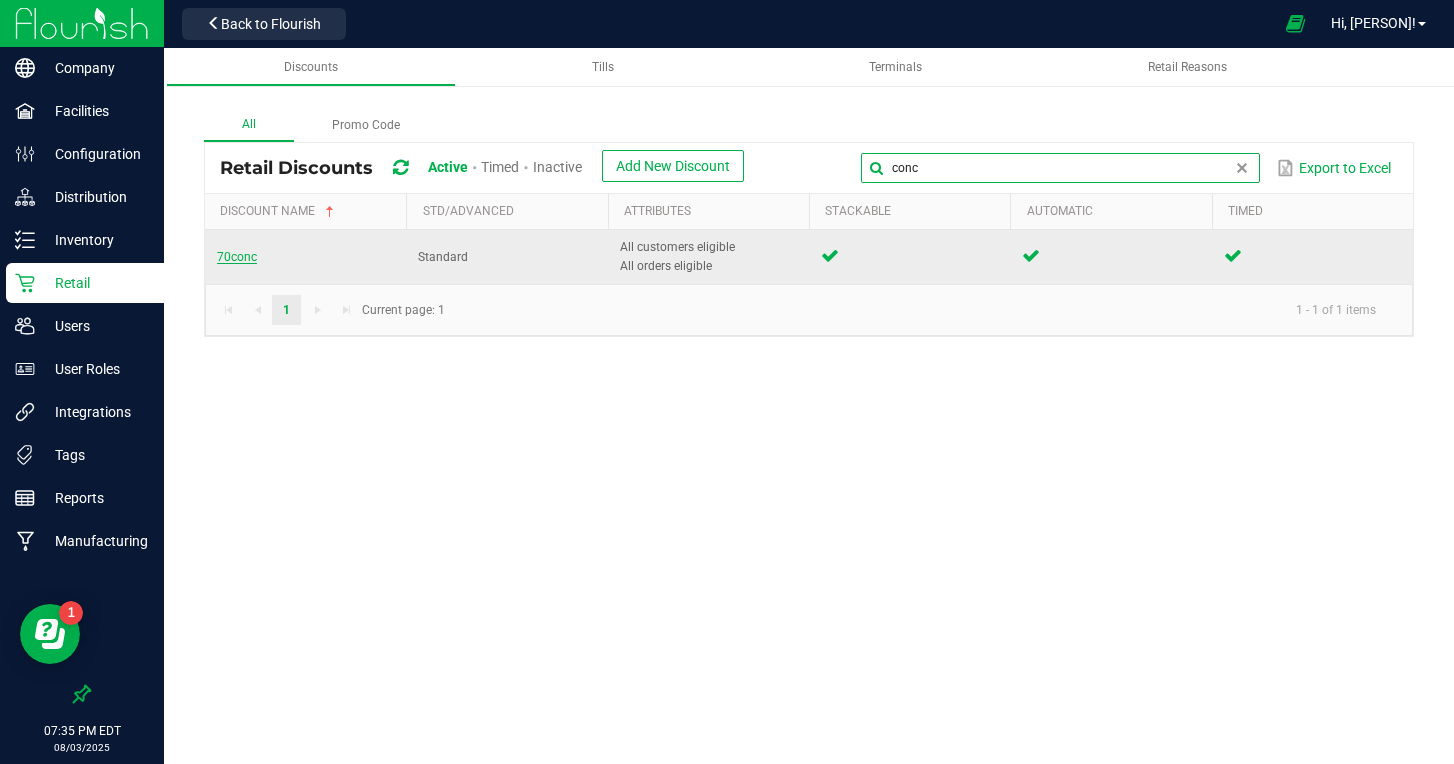 type on "conc" 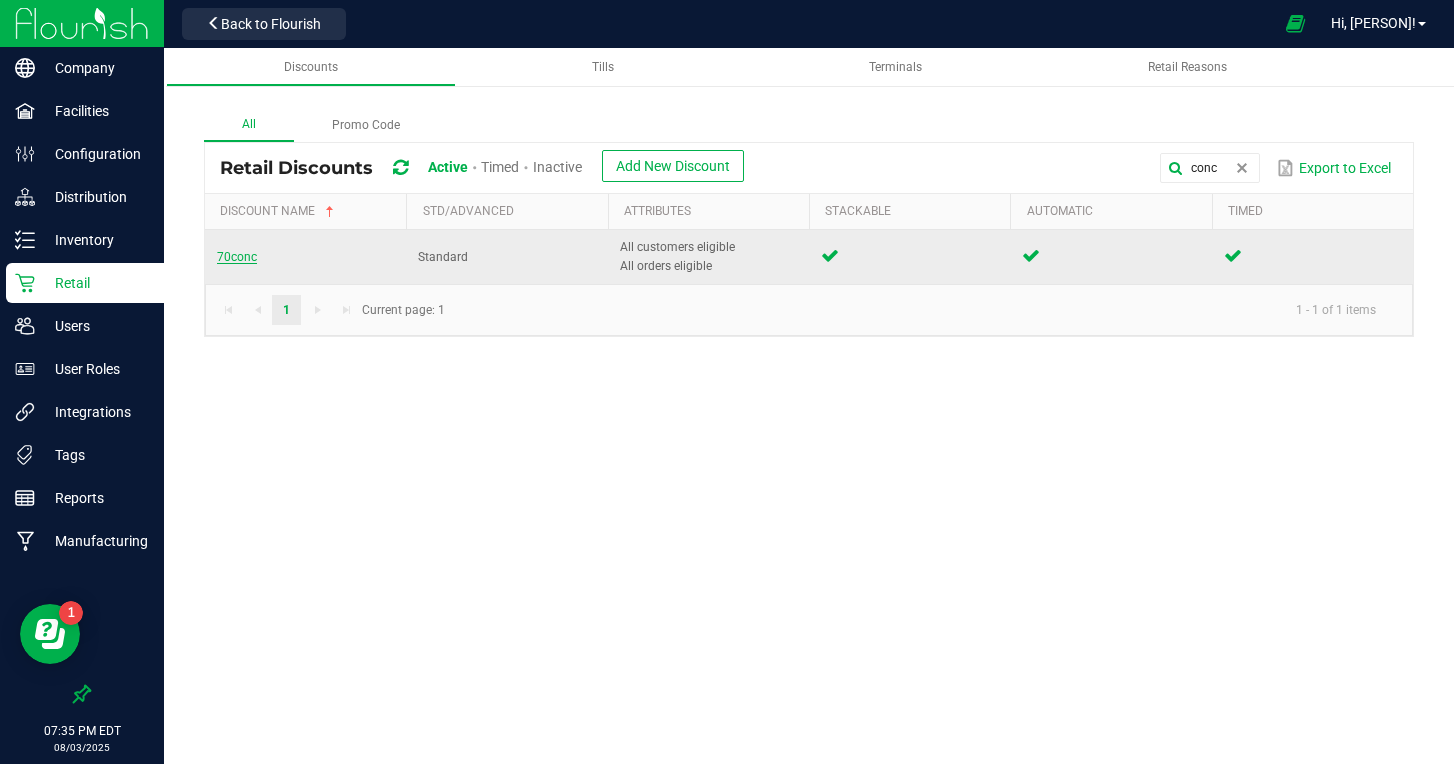 click on "70conc" at bounding box center [237, 257] 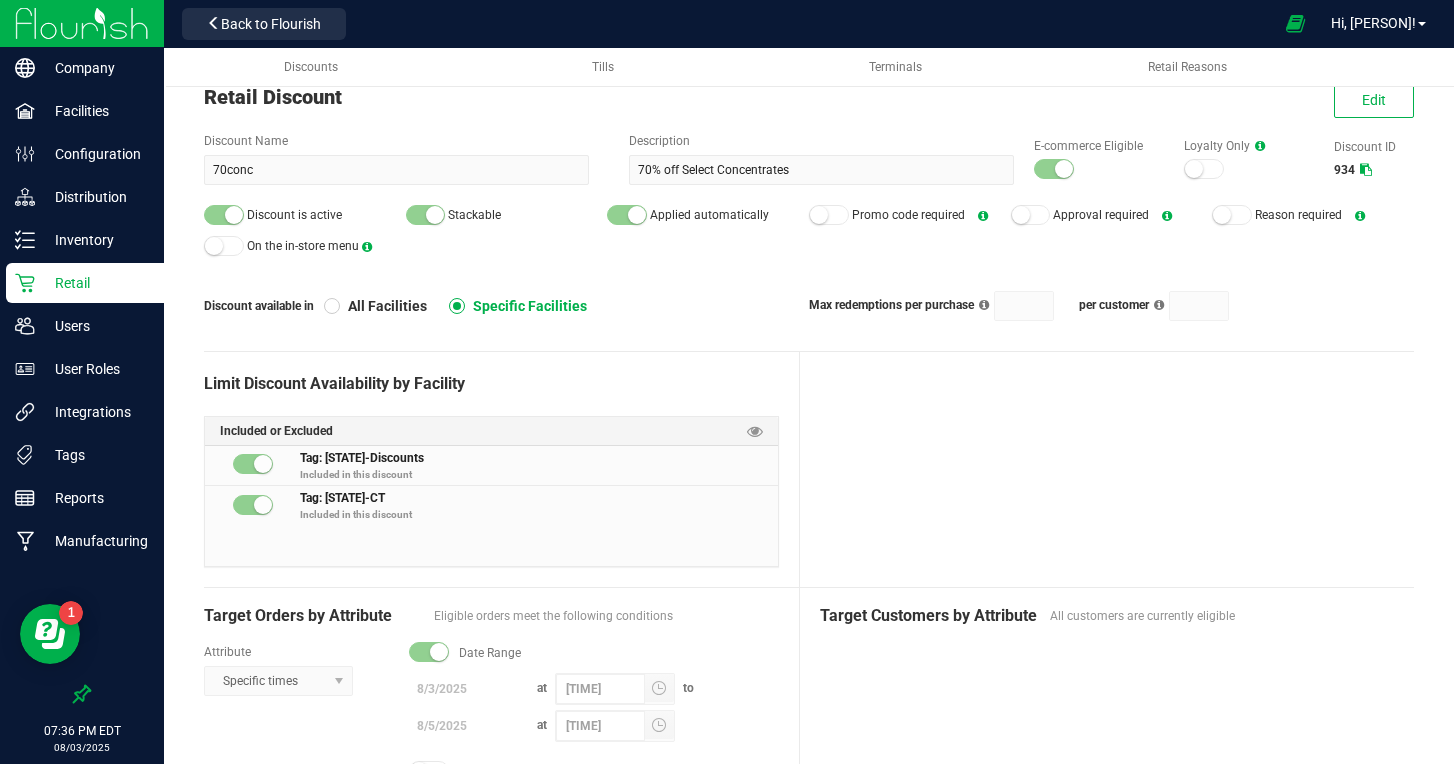 scroll, scrollTop: 0, scrollLeft: 0, axis: both 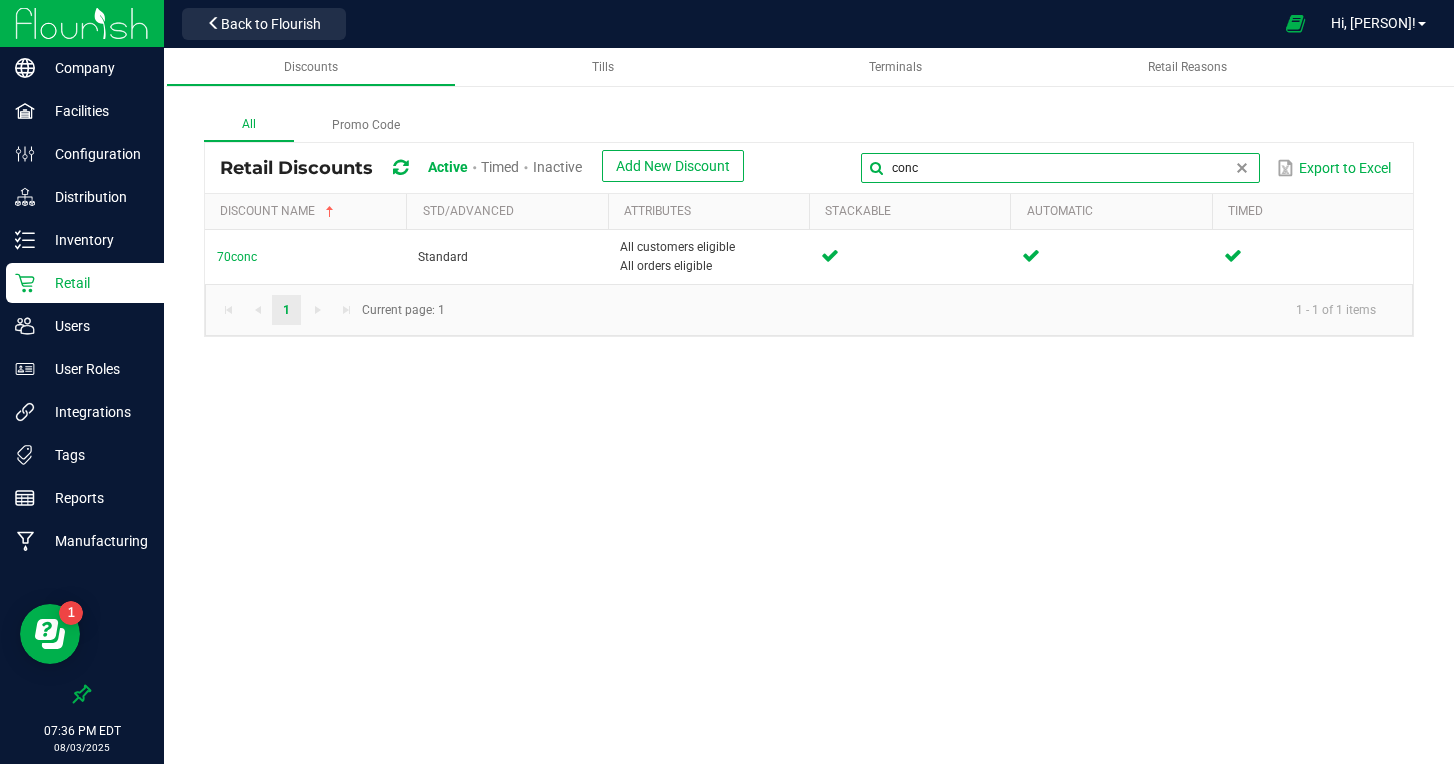 drag, startPoint x: 1081, startPoint y: 138, endPoint x: 1033, endPoint y: 126, distance: 49.47727 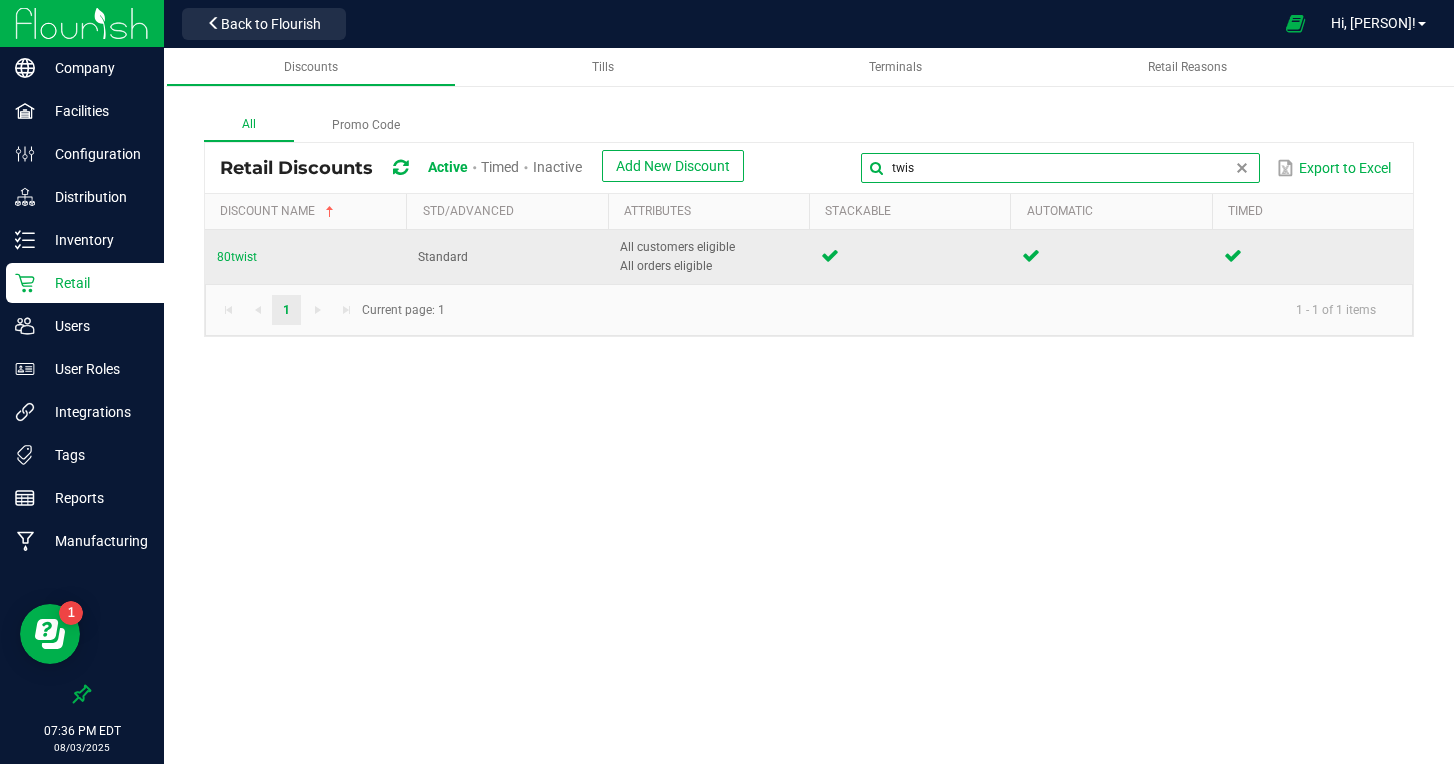 type on "twis" 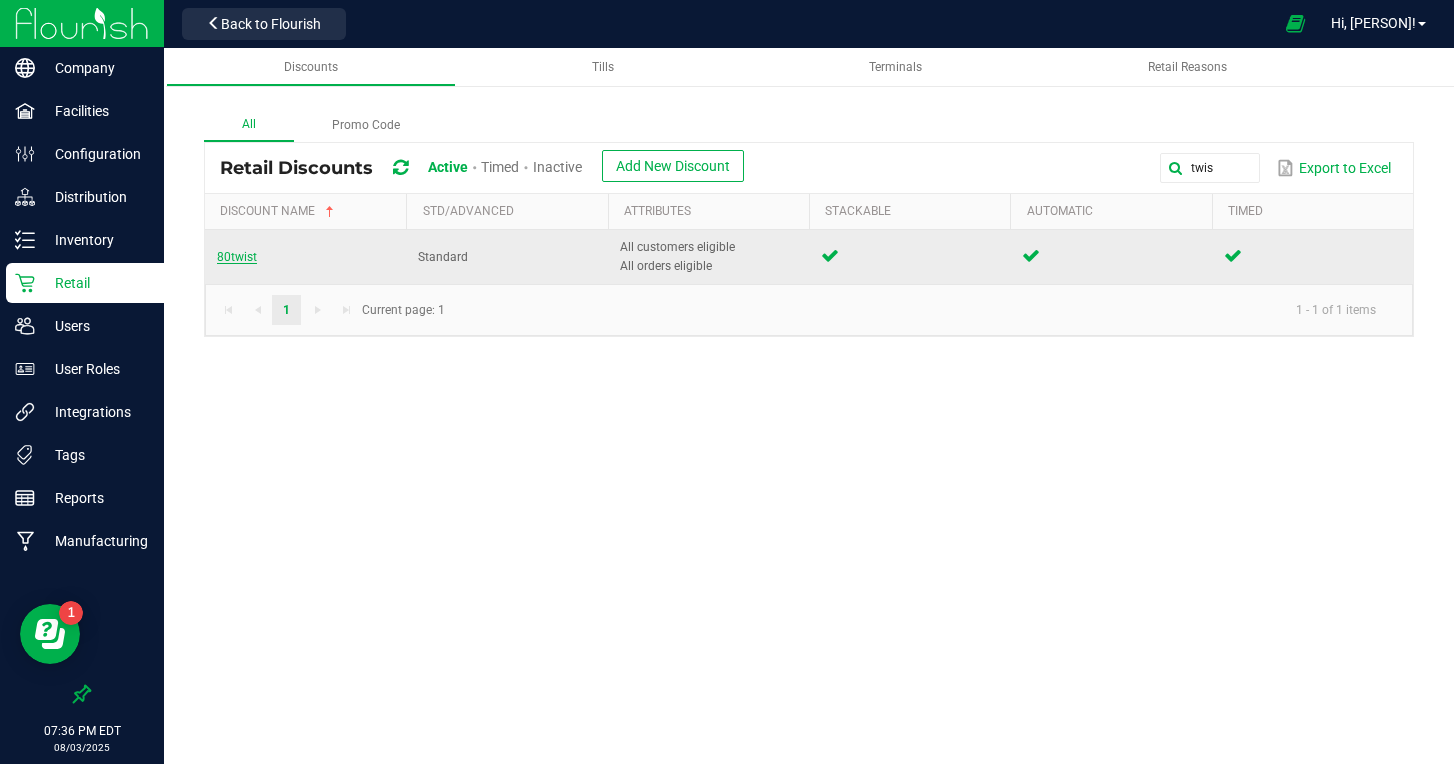 click on "80twist" at bounding box center (305, 257) 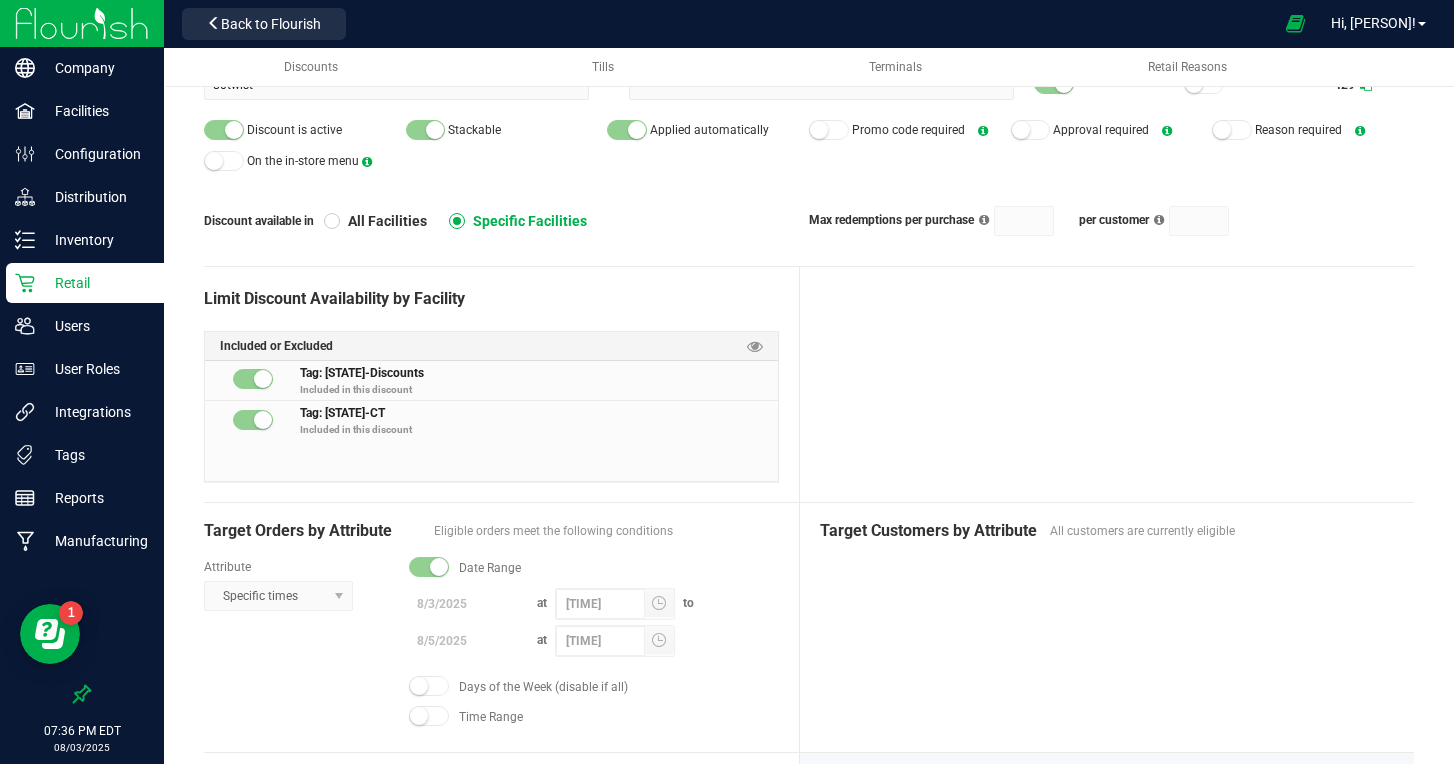 scroll, scrollTop: 0, scrollLeft: 0, axis: both 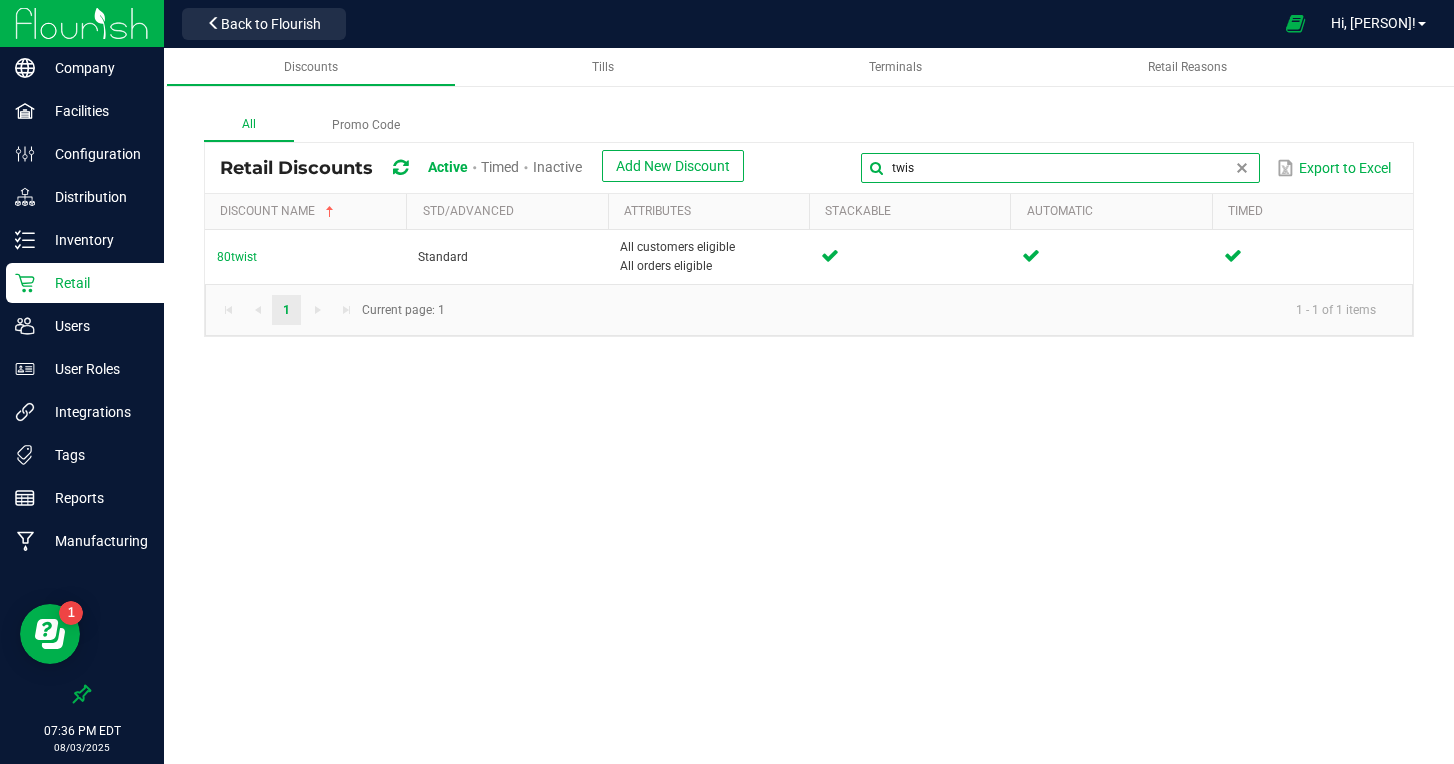 drag, startPoint x: 1208, startPoint y: 167, endPoint x: 1066, endPoint y: 159, distance: 142.22517 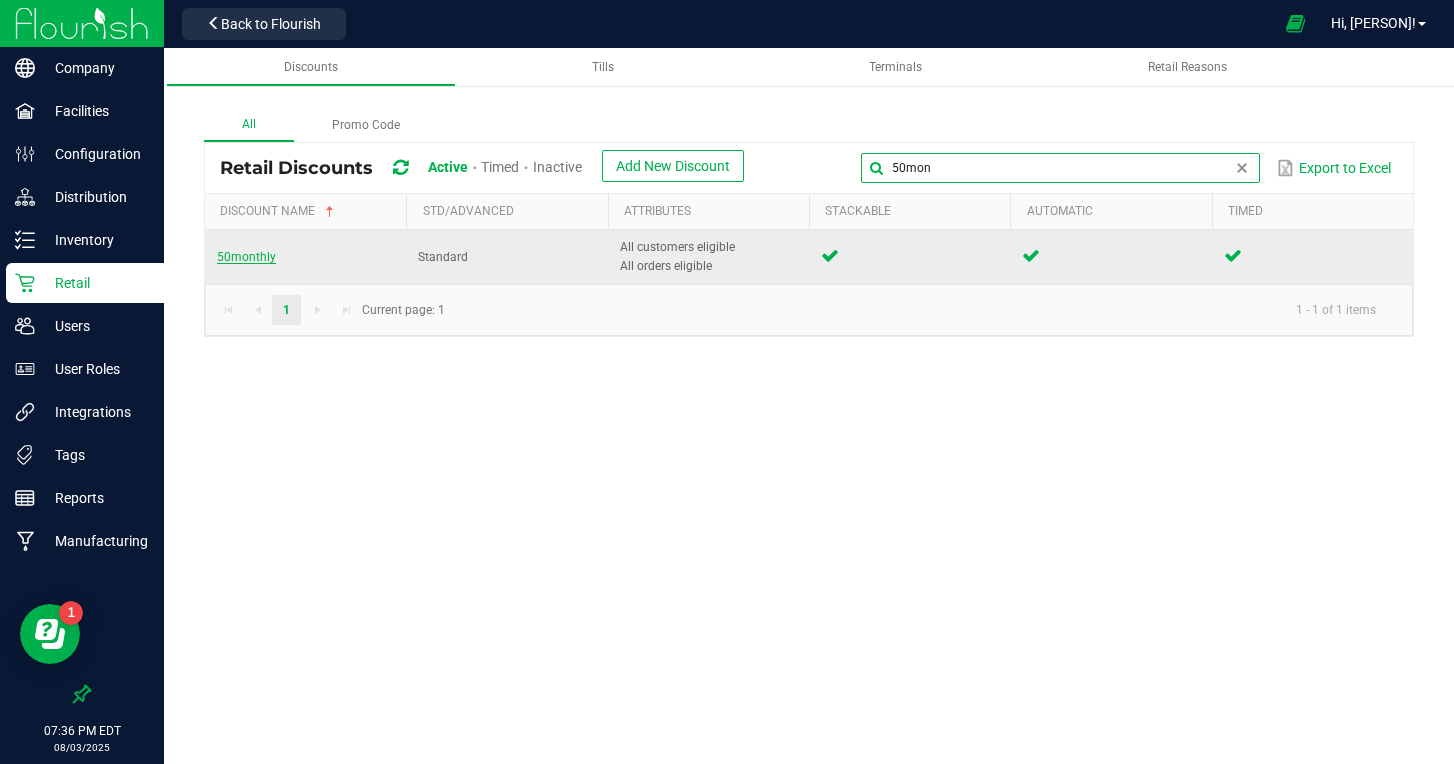 type on "50mon" 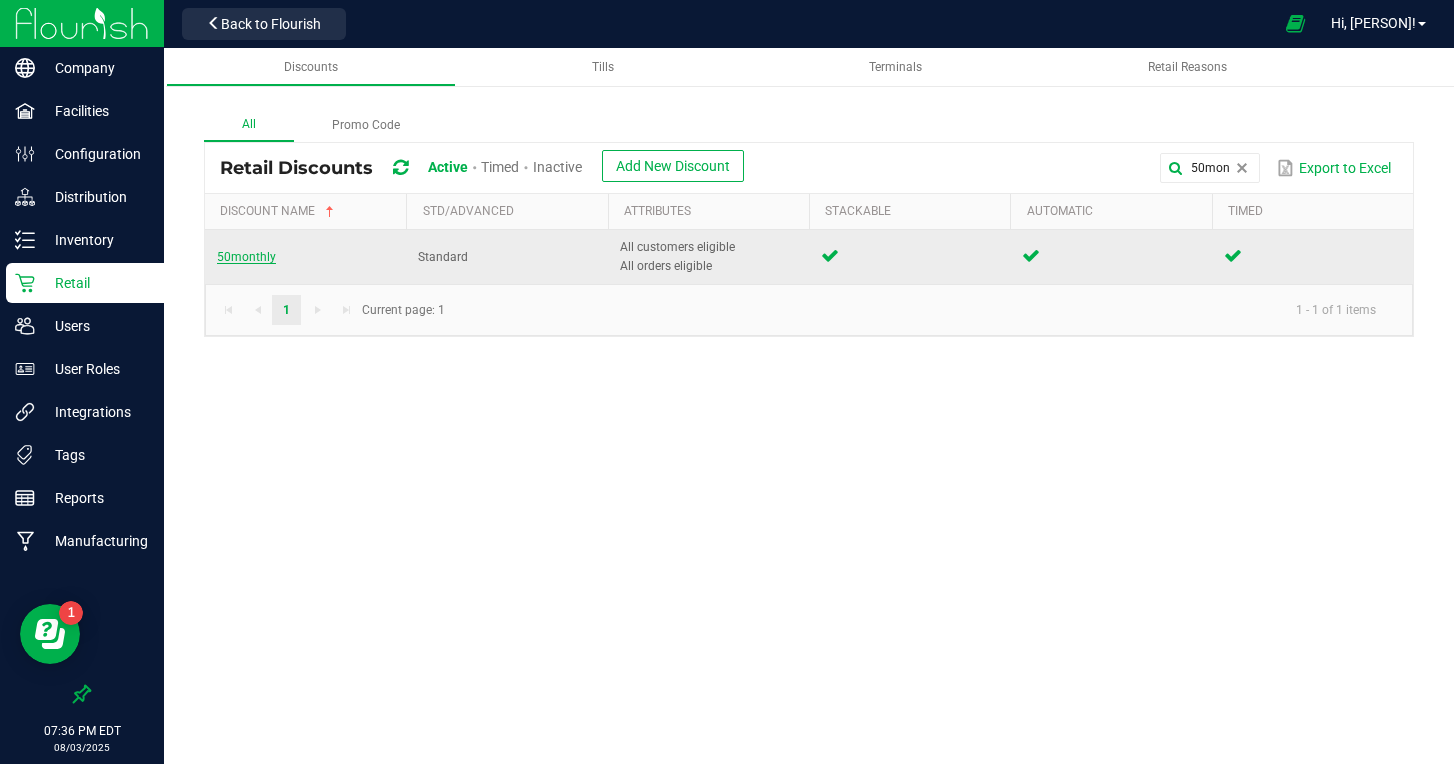 click on "50monthly" at bounding box center (246, 257) 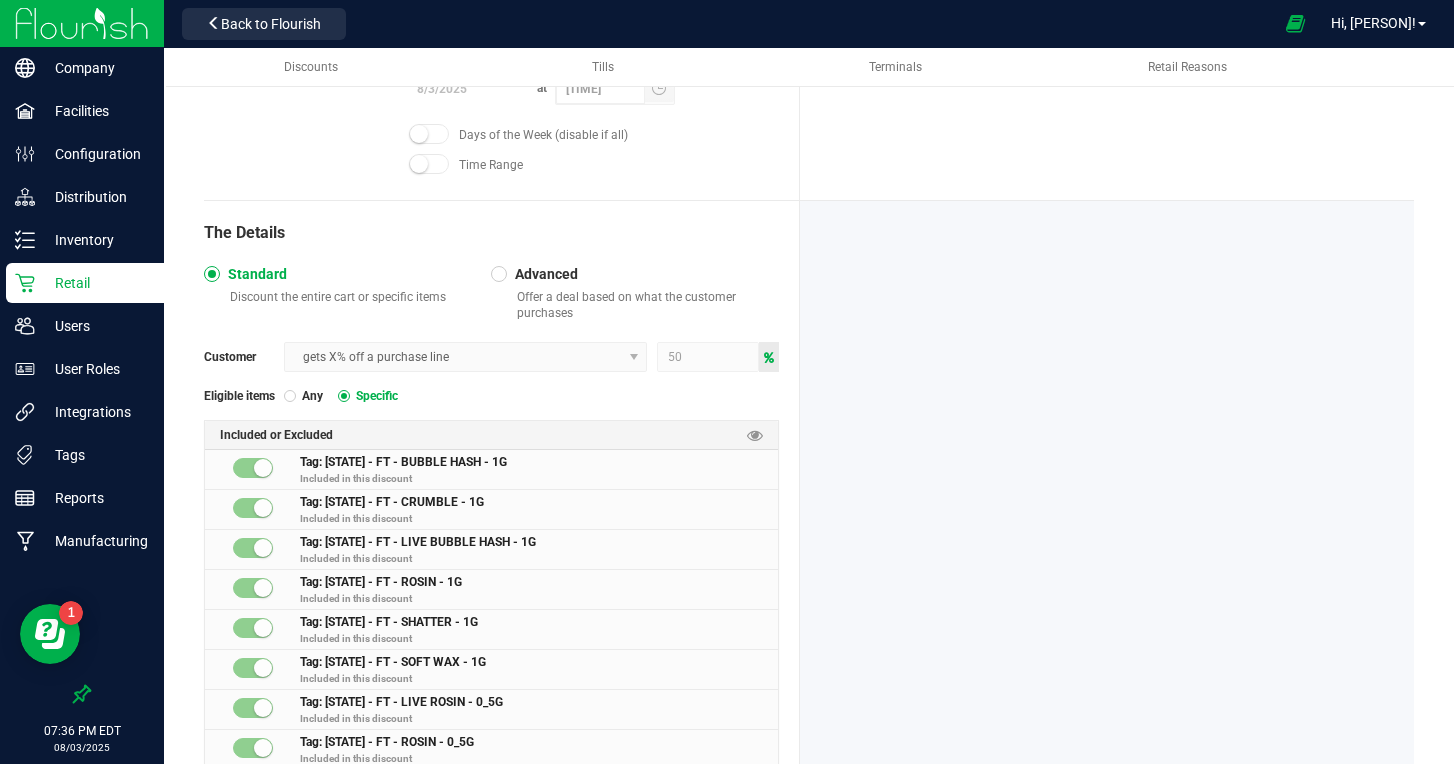 scroll, scrollTop: 808, scrollLeft: 0, axis: vertical 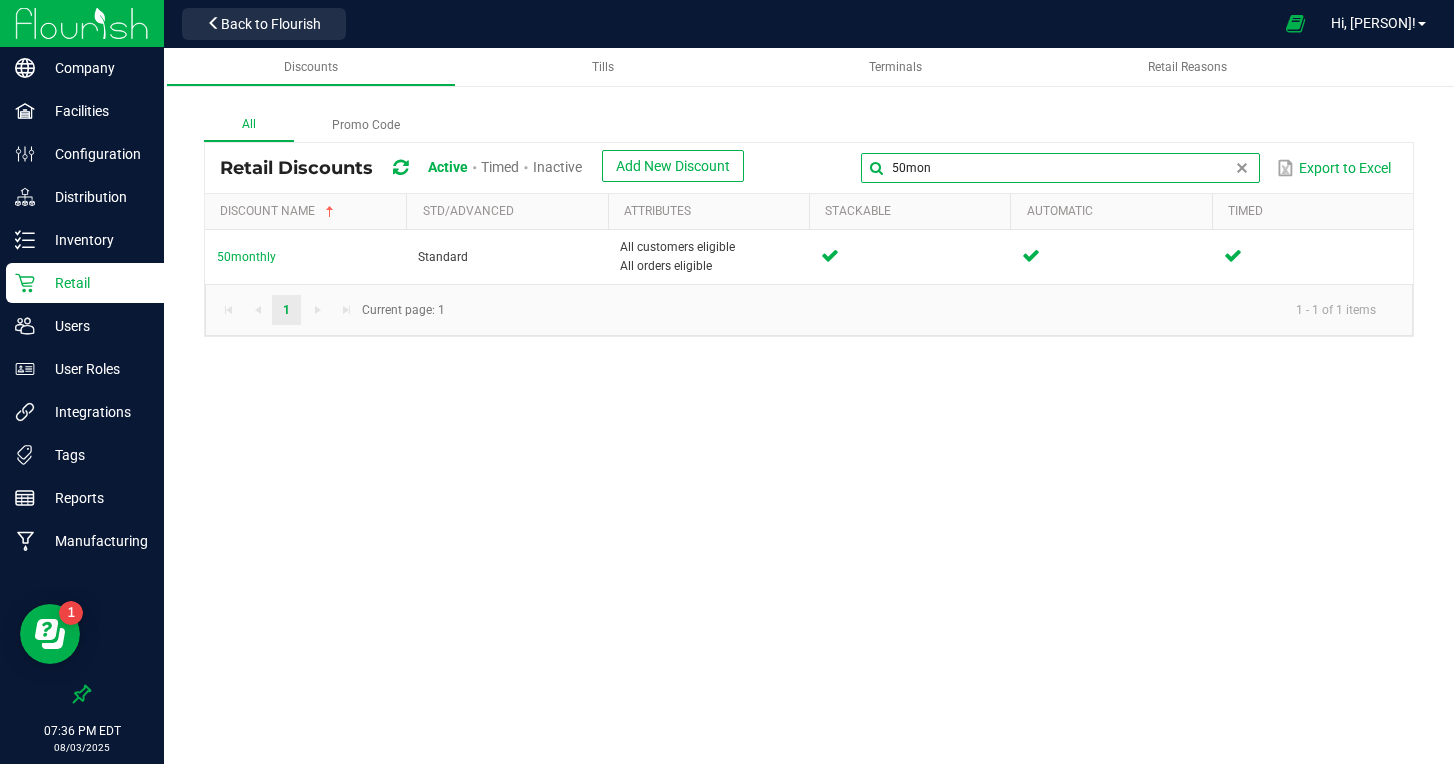 drag, startPoint x: 1236, startPoint y: 164, endPoint x: 1037, endPoint y: 144, distance: 200.0025 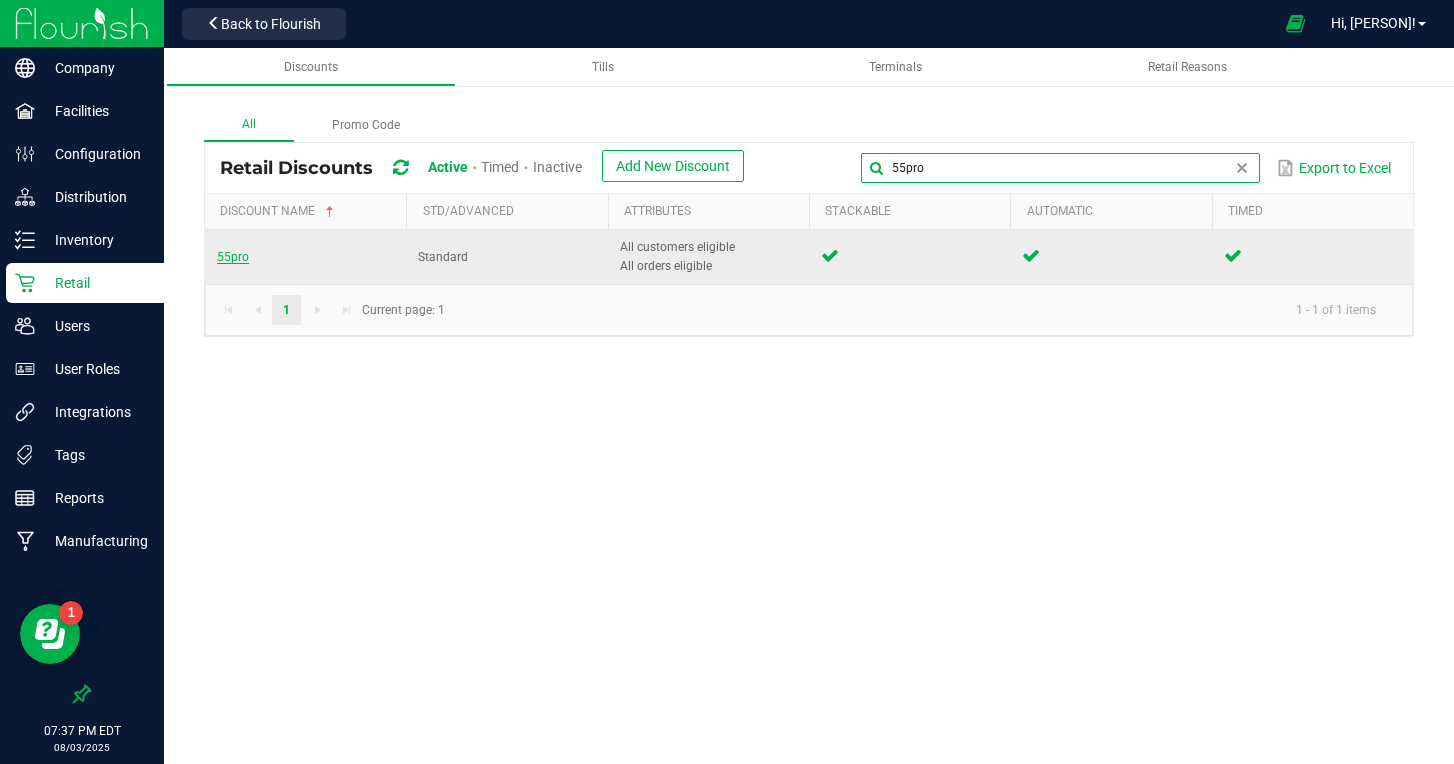 type on "55pro" 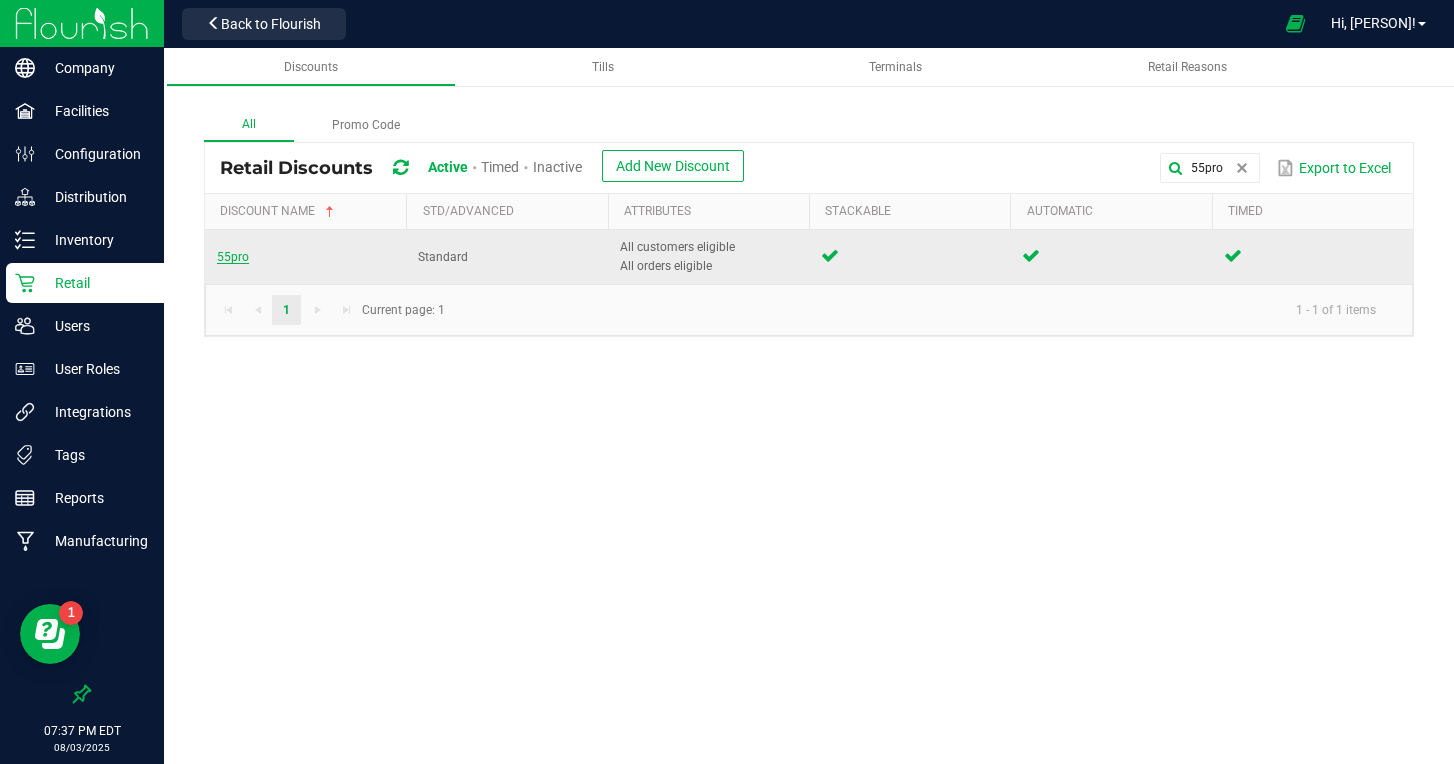 click on "55pro" at bounding box center [233, 257] 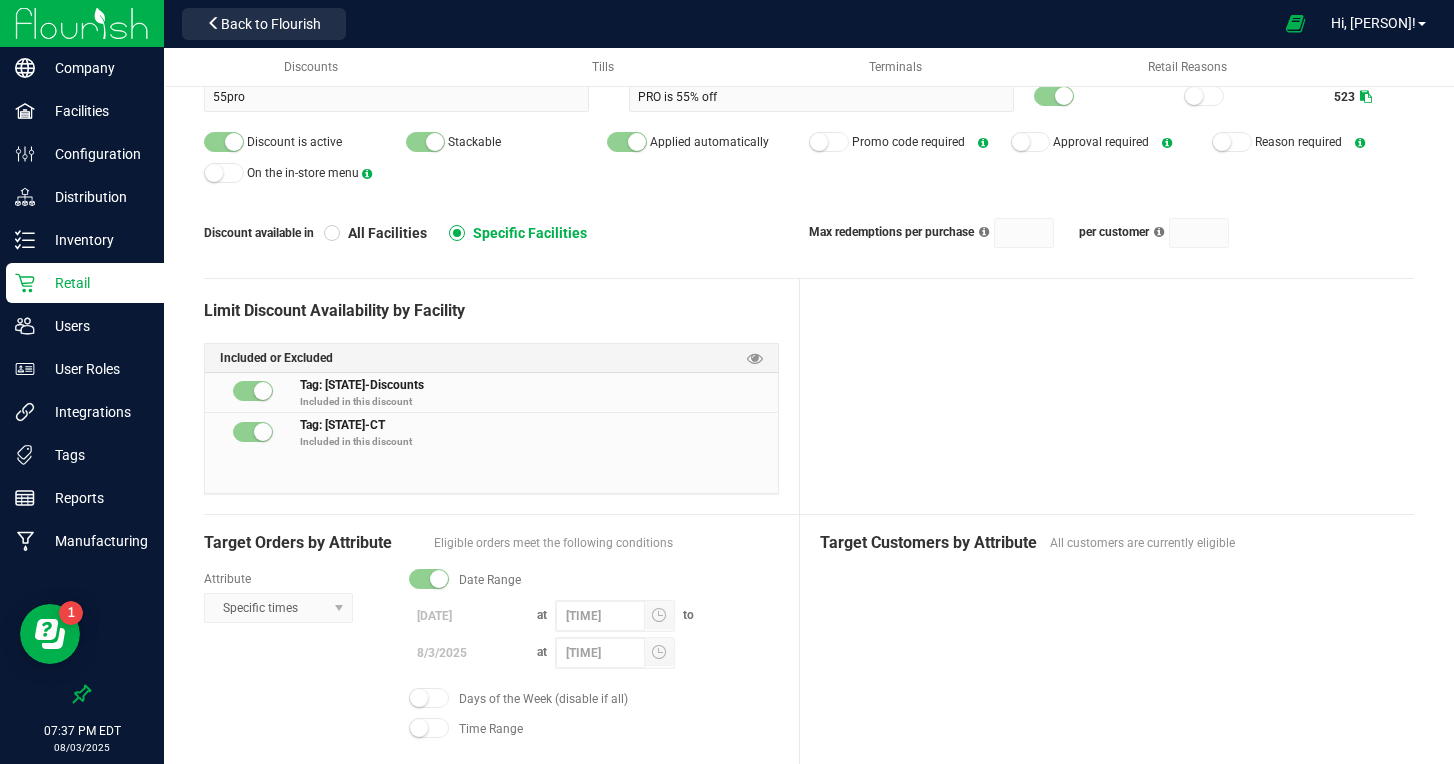 scroll, scrollTop: 129, scrollLeft: 0, axis: vertical 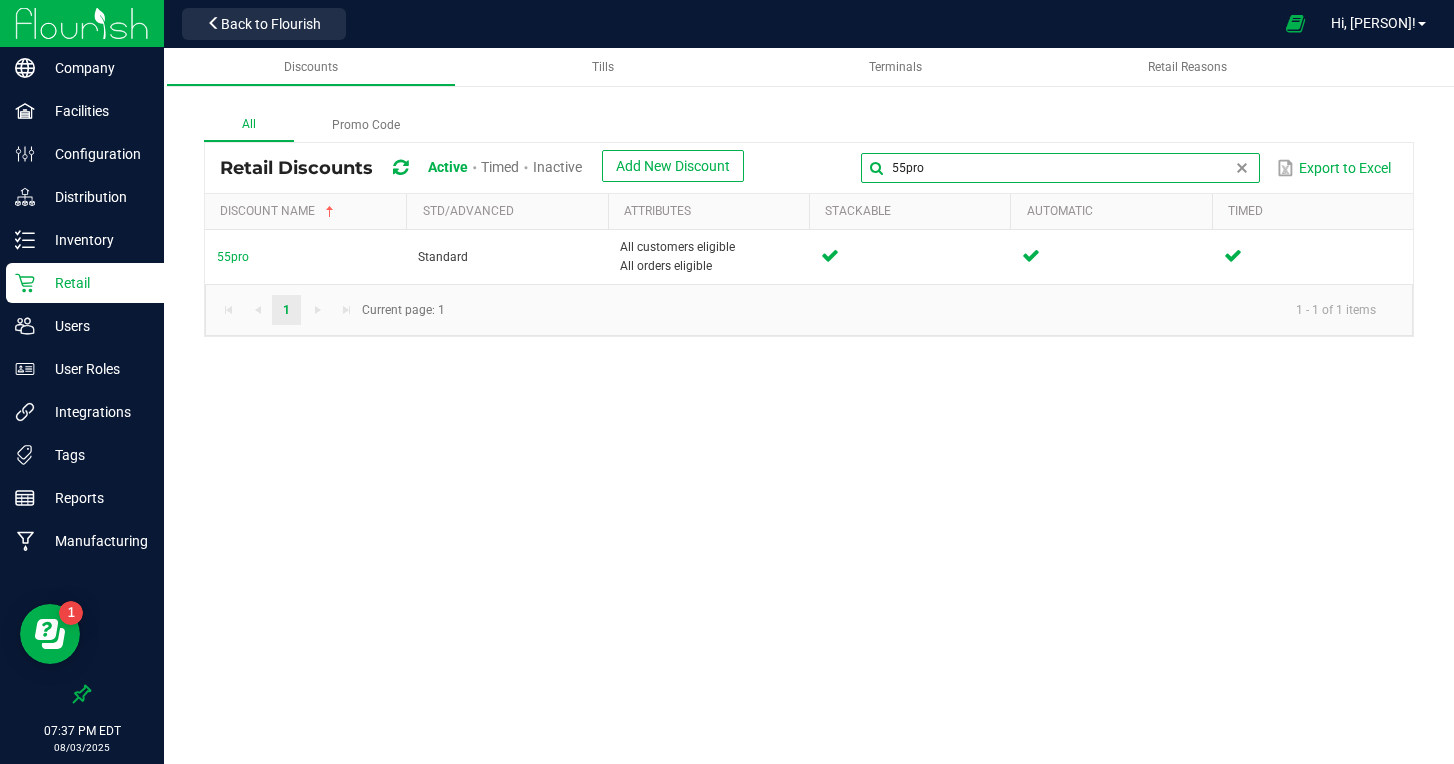 drag, startPoint x: 960, startPoint y: 142, endPoint x: 923, endPoint y: 135, distance: 37.65634 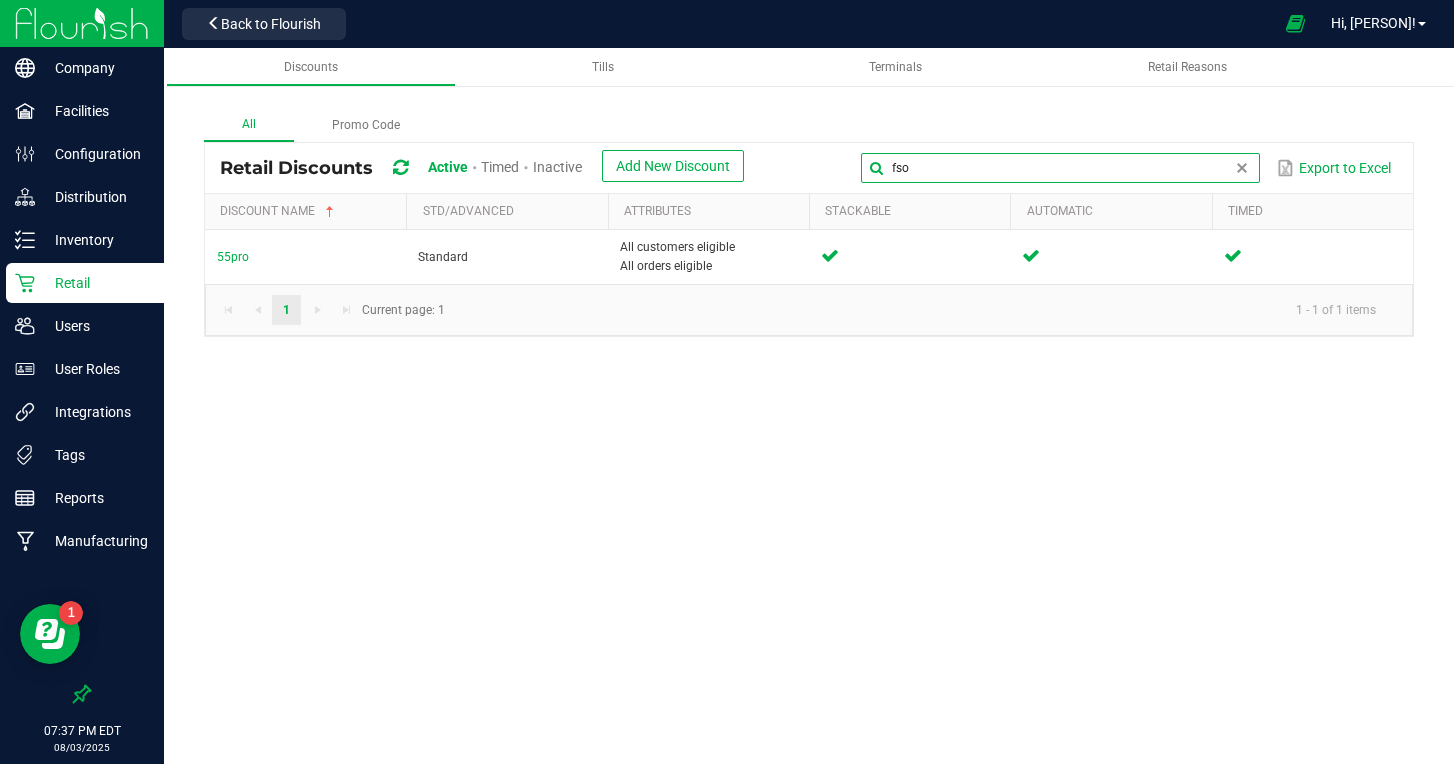 type on "fso" 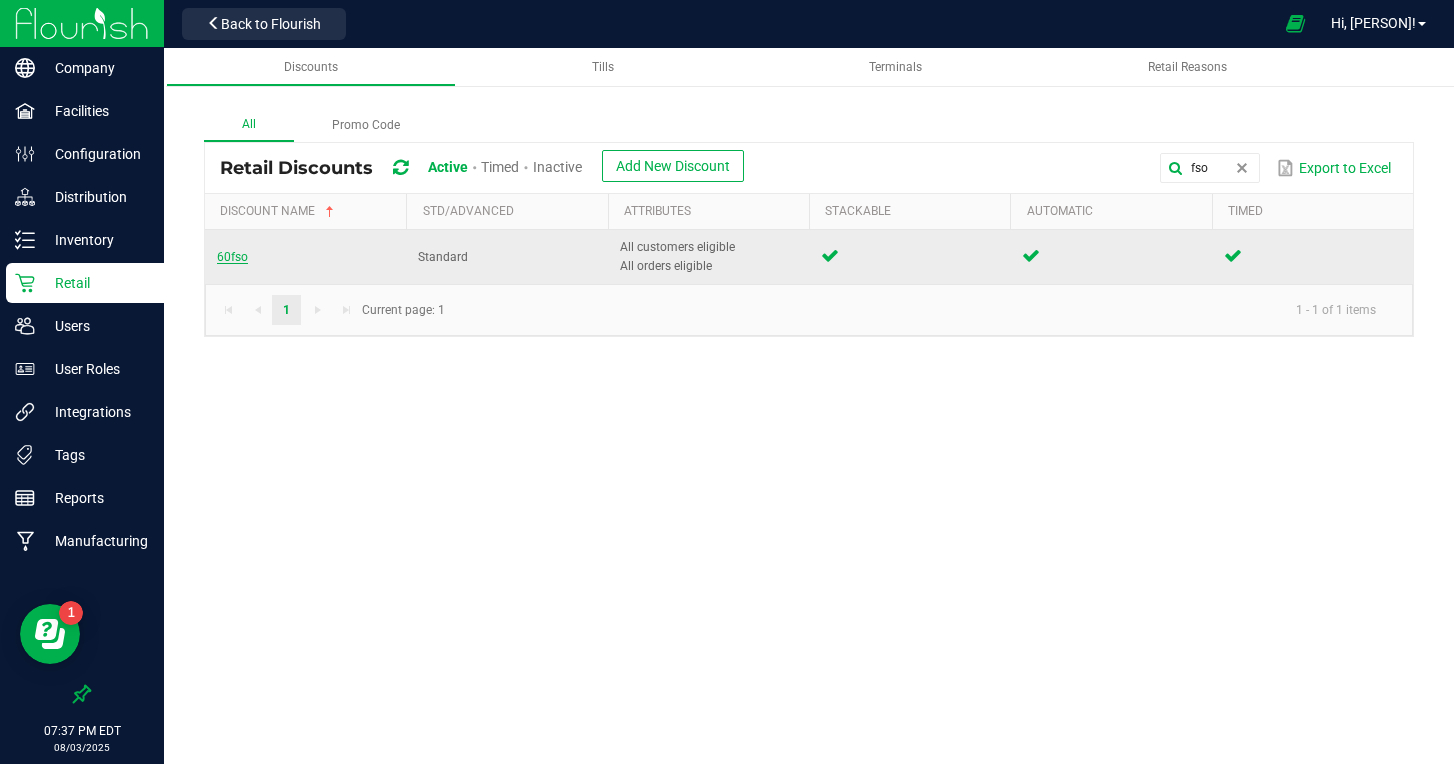 click on "60fso" at bounding box center [232, 257] 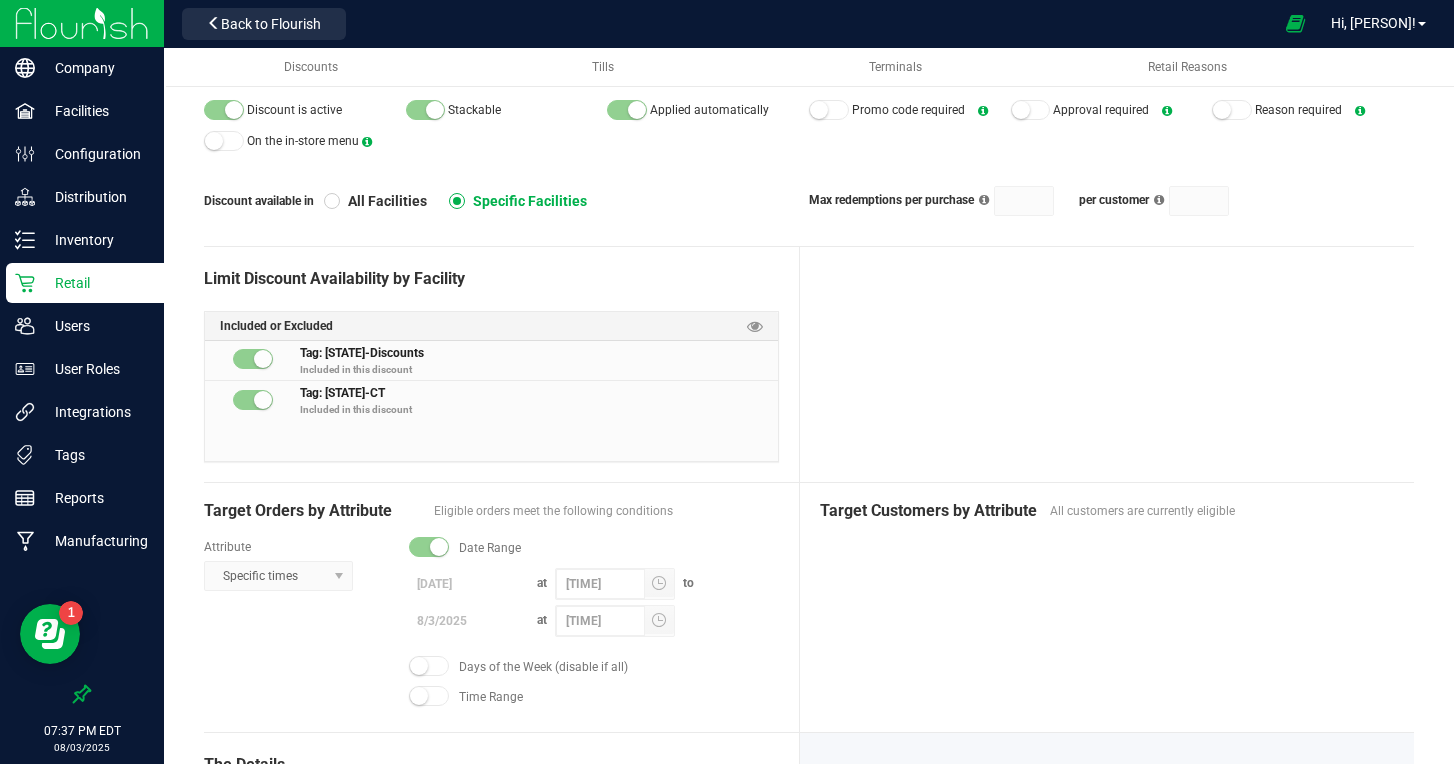 scroll, scrollTop: 161, scrollLeft: 0, axis: vertical 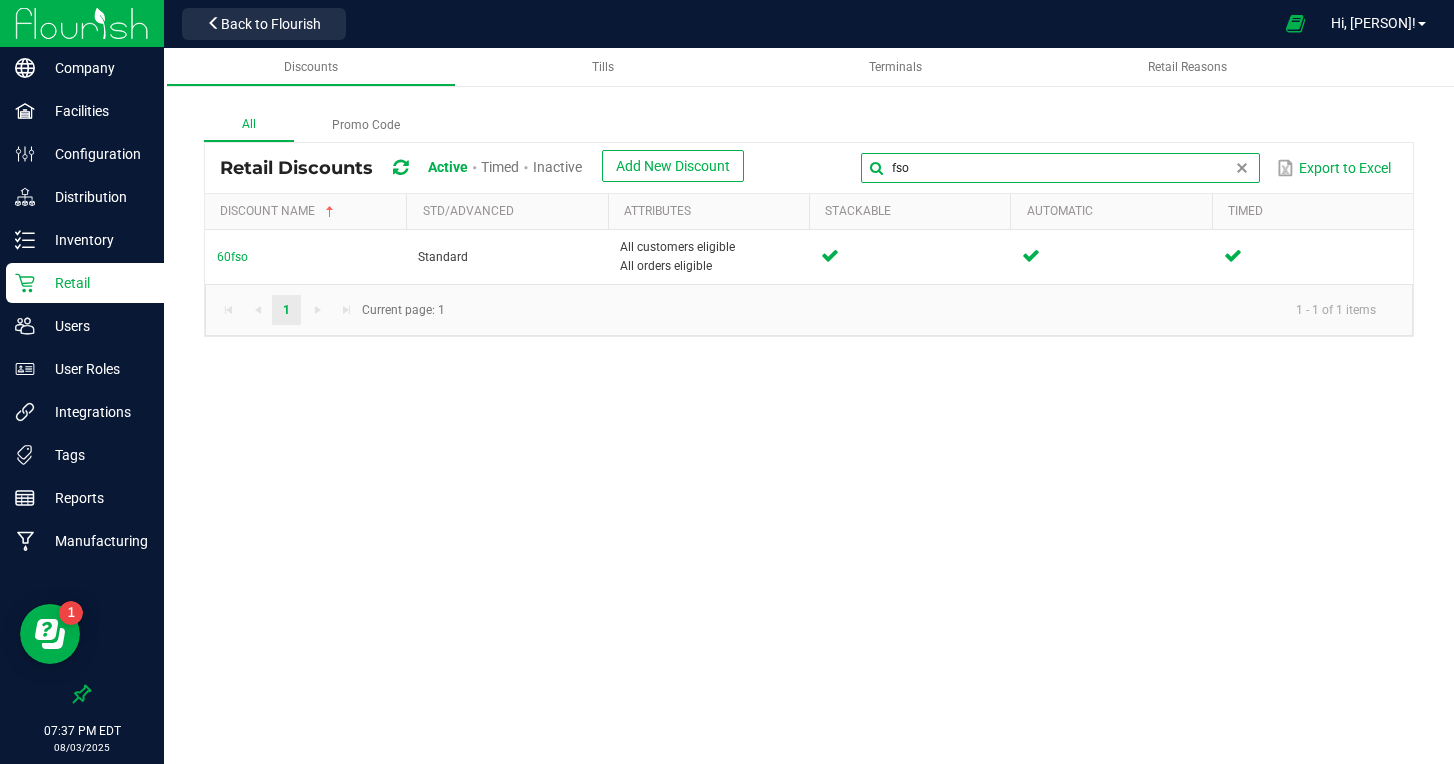 drag, startPoint x: 1111, startPoint y: 165, endPoint x: 965, endPoint y: 152, distance: 146.57762 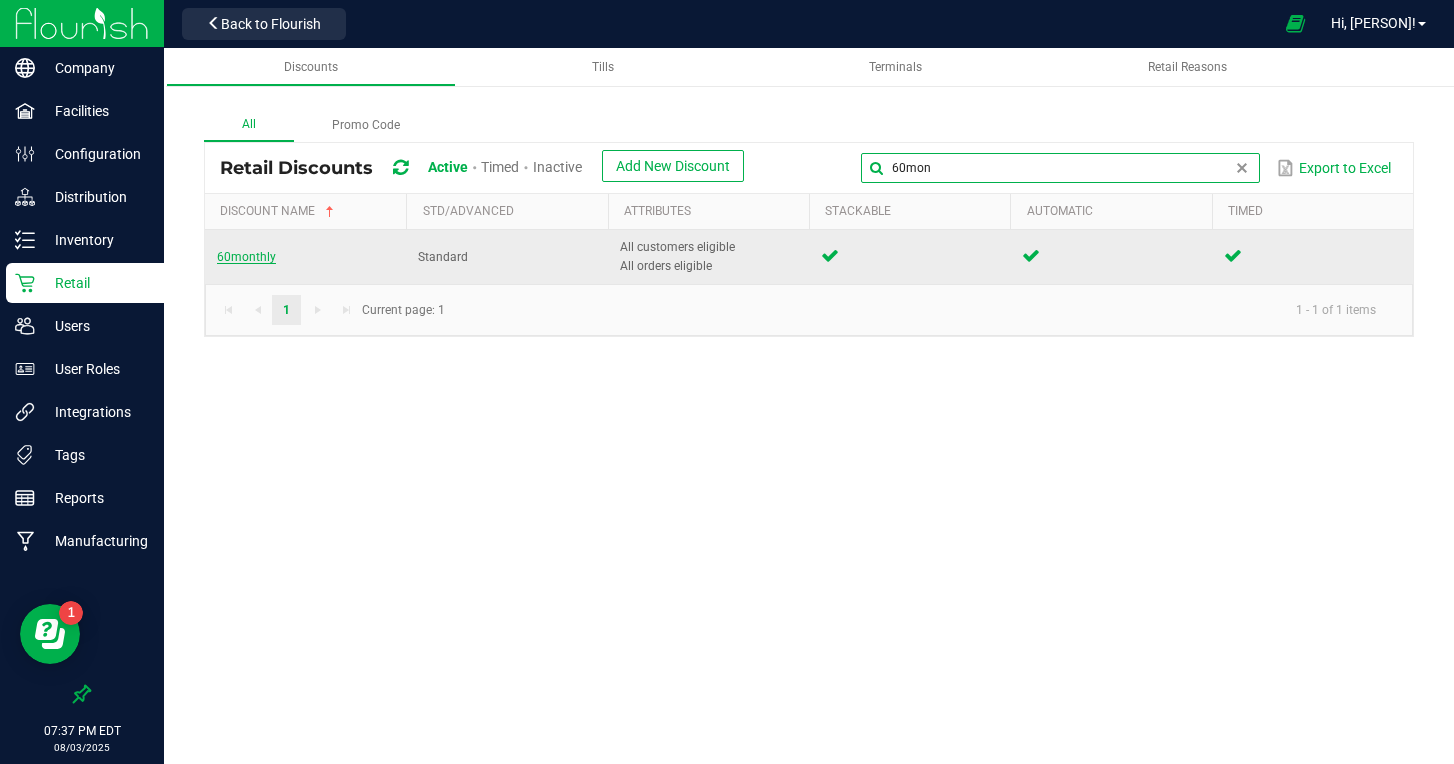 type on "60mon" 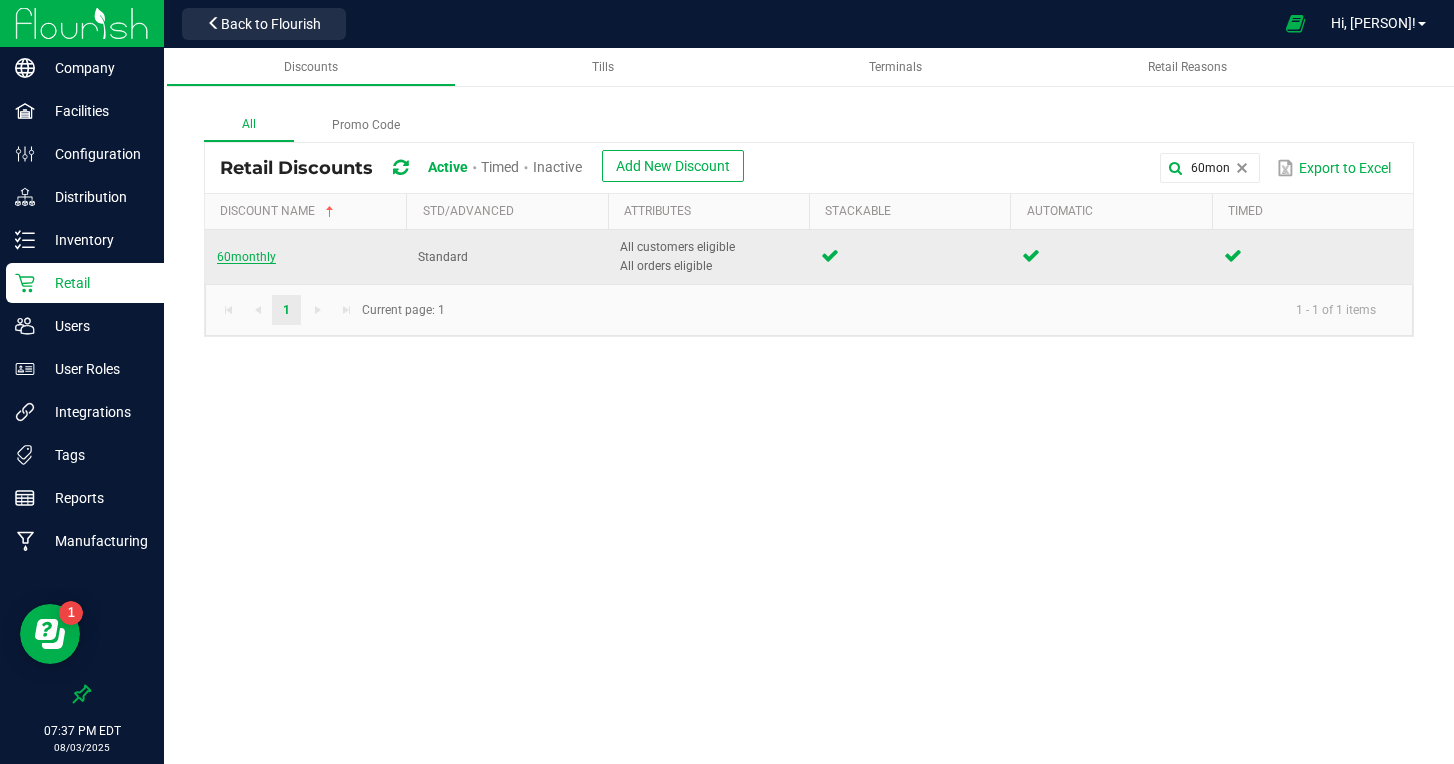 click on "60monthly" at bounding box center (246, 257) 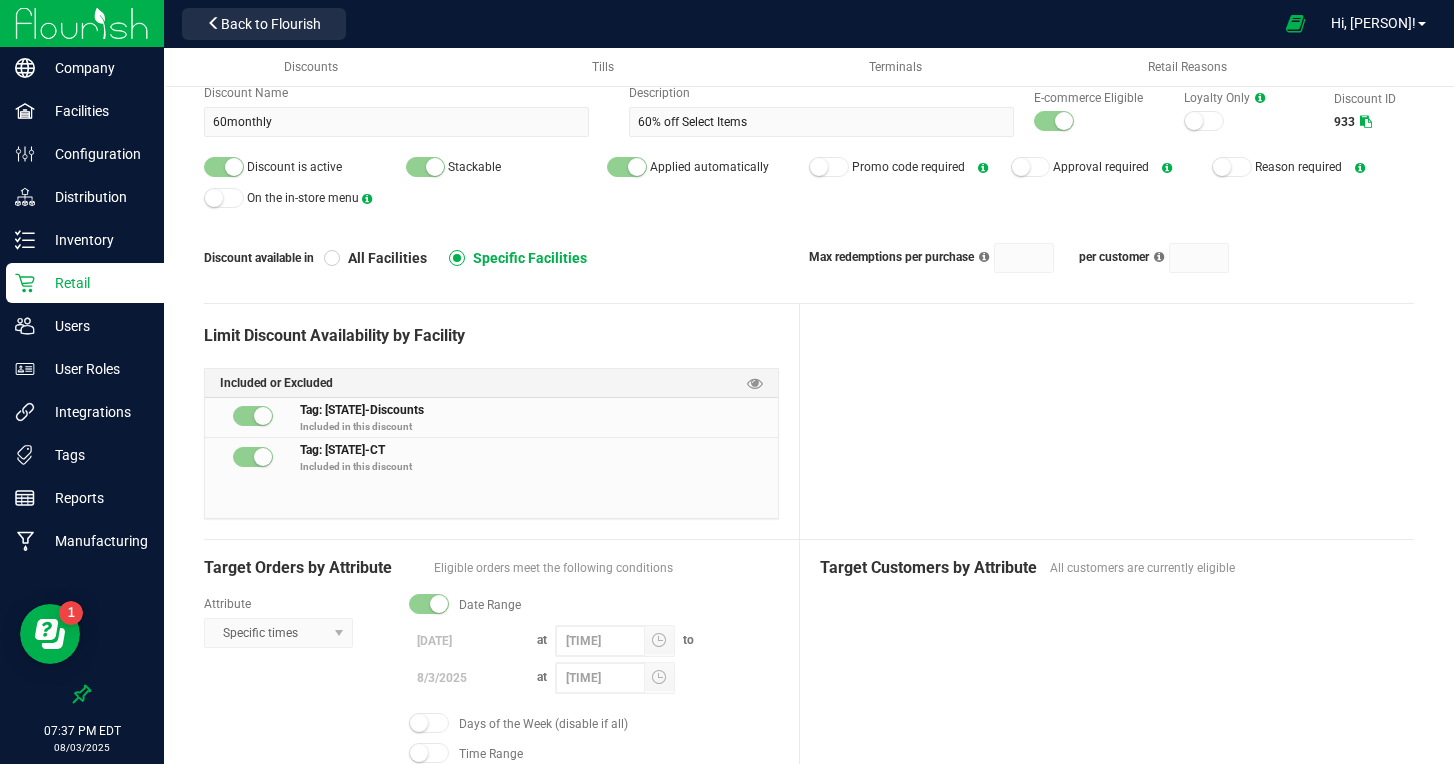 scroll, scrollTop: 107, scrollLeft: 0, axis: vertical 